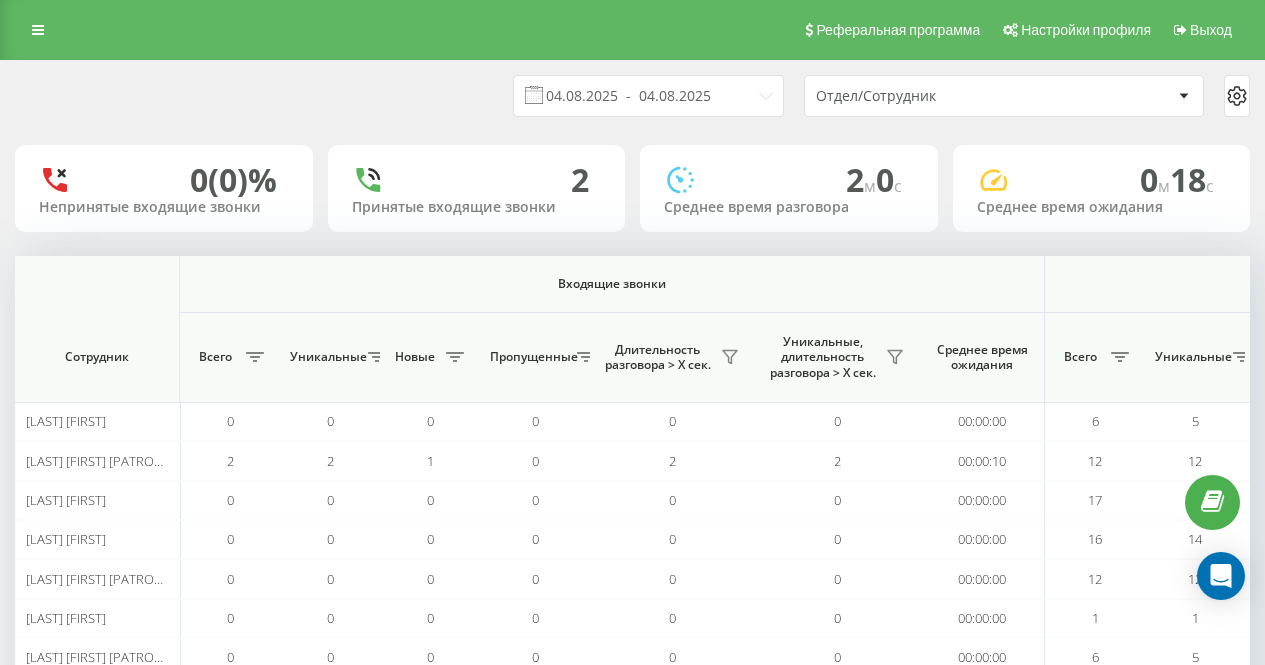 scroll, scrollTop: 0, scrollLeft: 0, axis: both 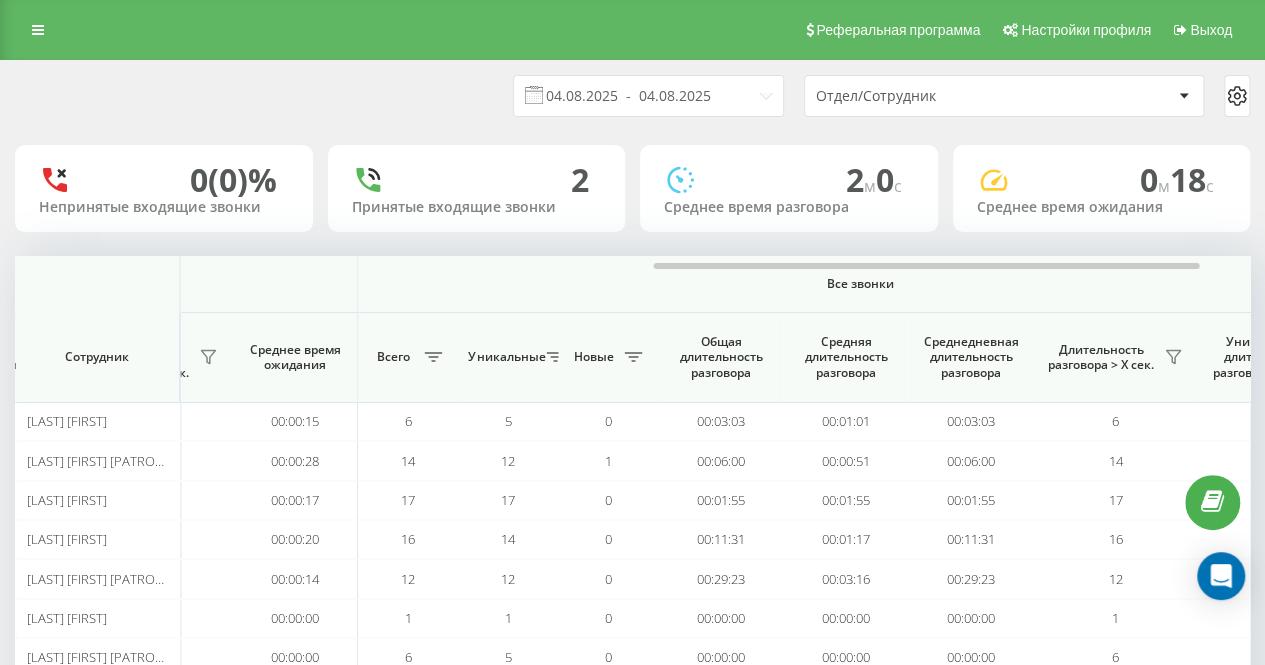click on "04.08.2025  -  04.08.2025 Отдел/Сотрудник" at bounding box center (632, 96) 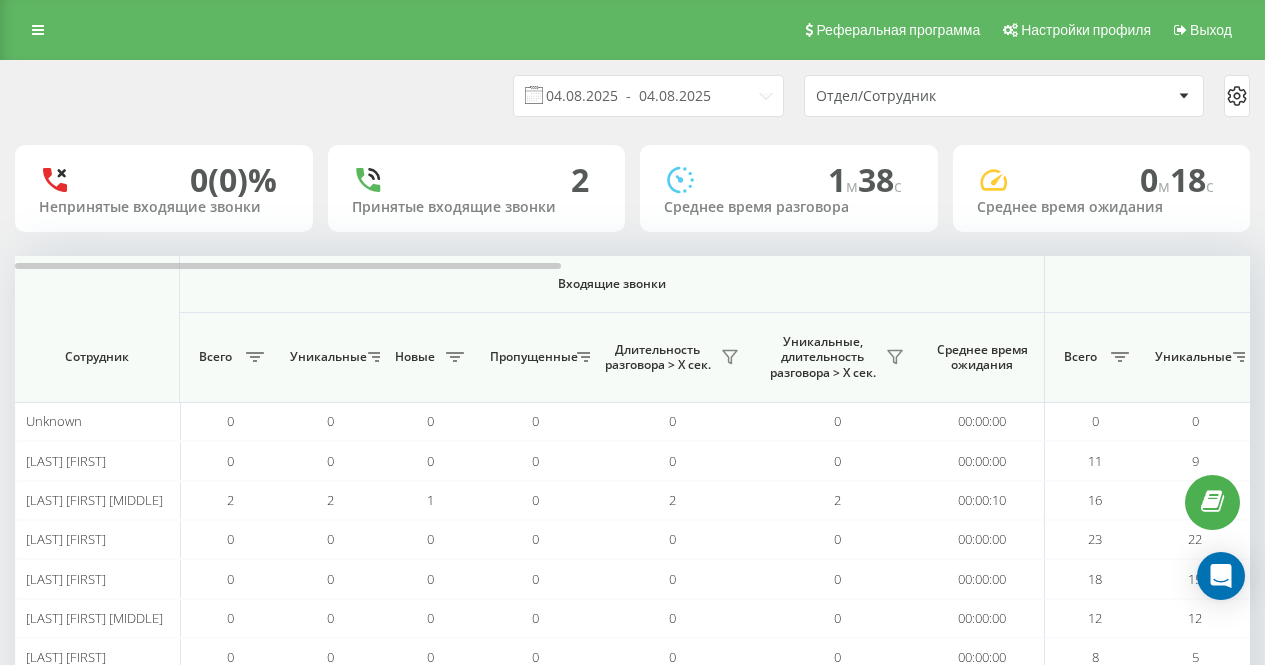 scroll, scrollTop: 0, scrollLeft: 0, axis: both 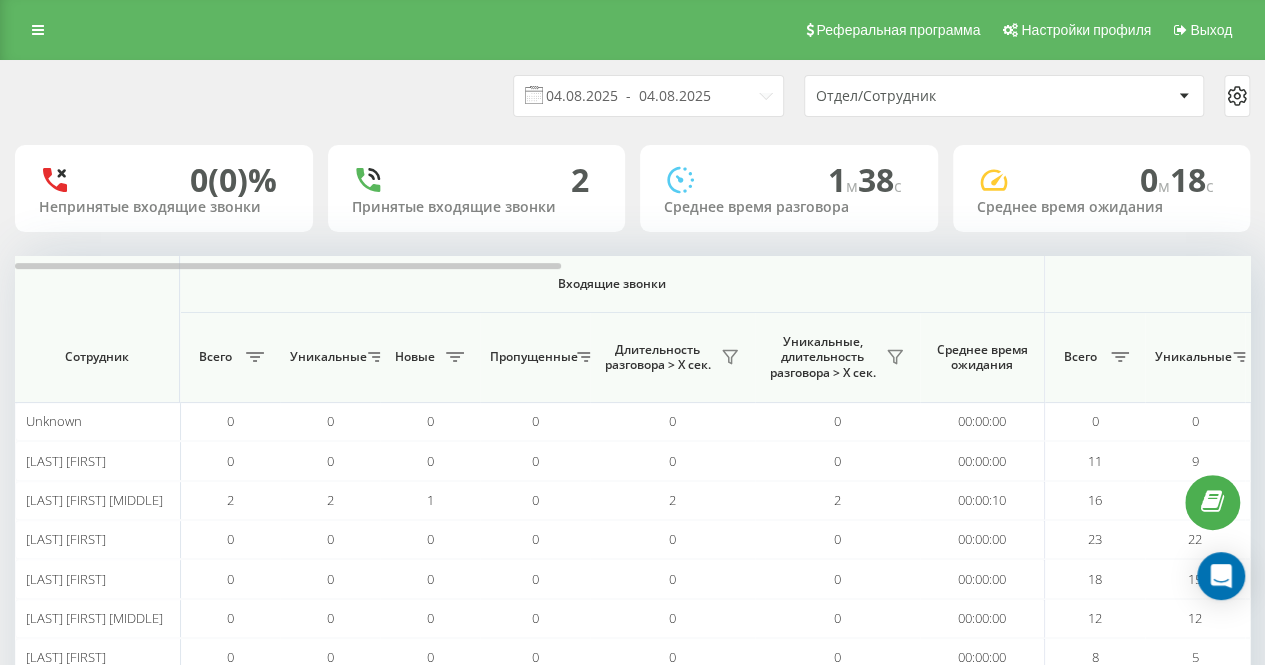 click on "04.08.2025  -  04.08.2025 Отдел/Сотрудник" at bounding box center (632, 96) 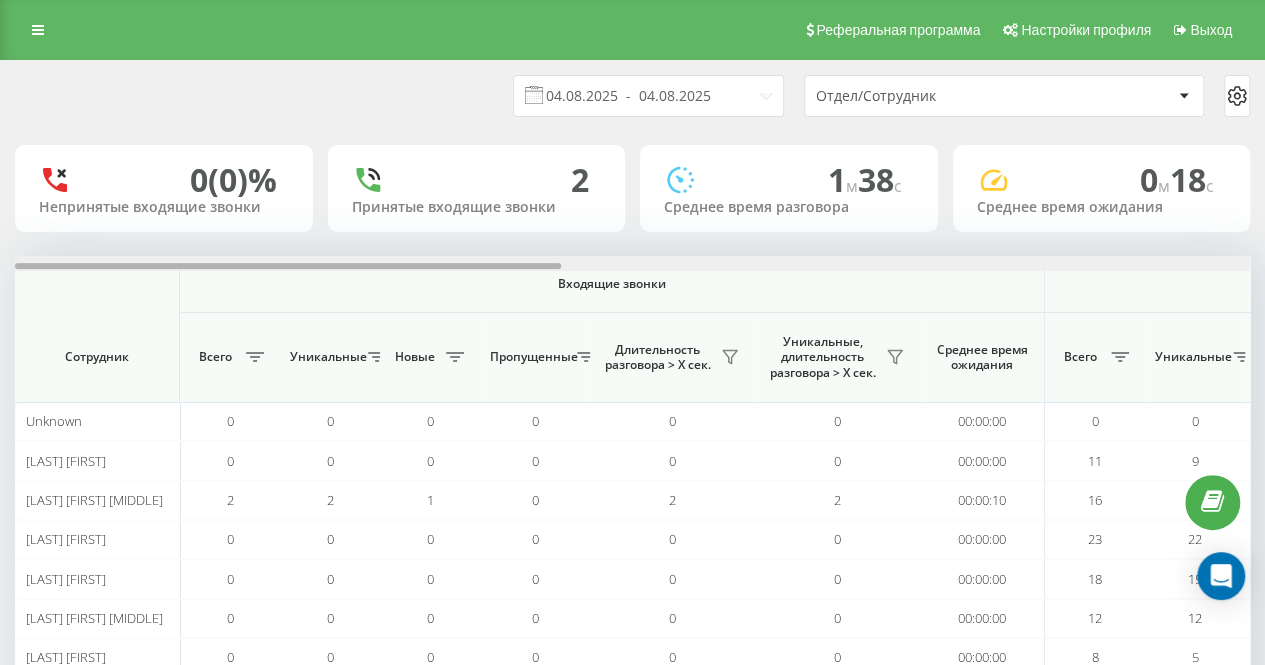 scroll, scrollTop: 0, scrollLeft: 1235, axis: horizontal 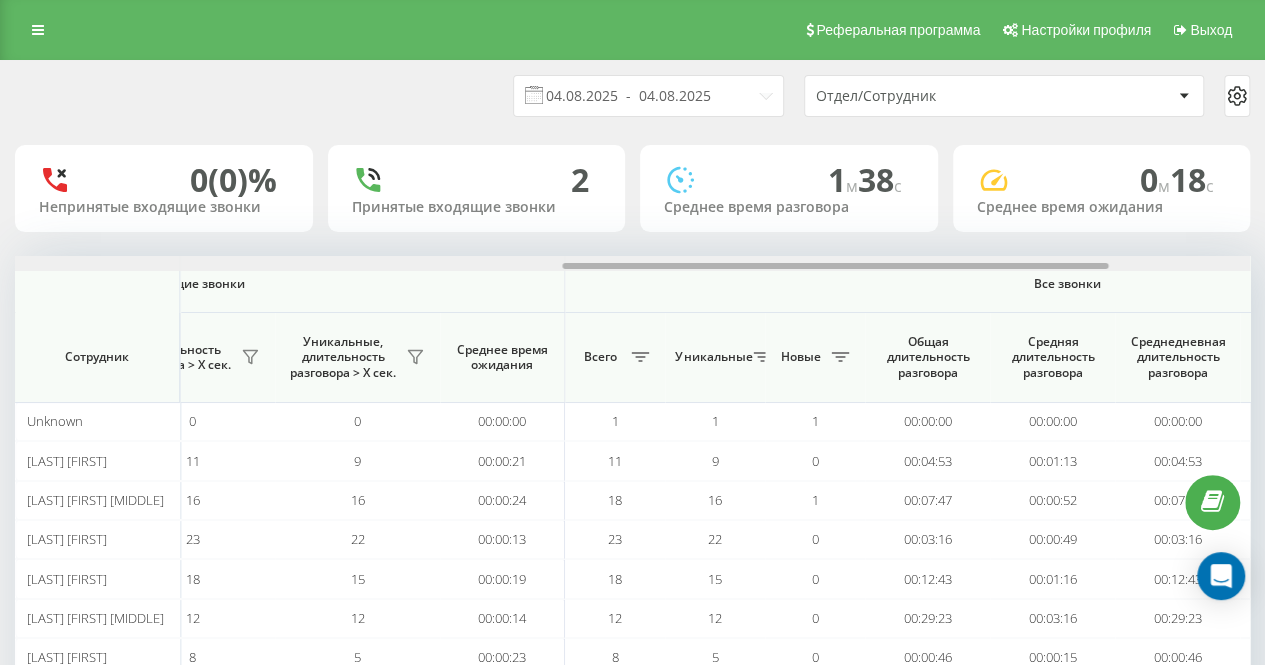 drag, startPoint x: 475, startPoint y: 269, endPoint x: 768, endPoint y: 270, distance: 293.0017 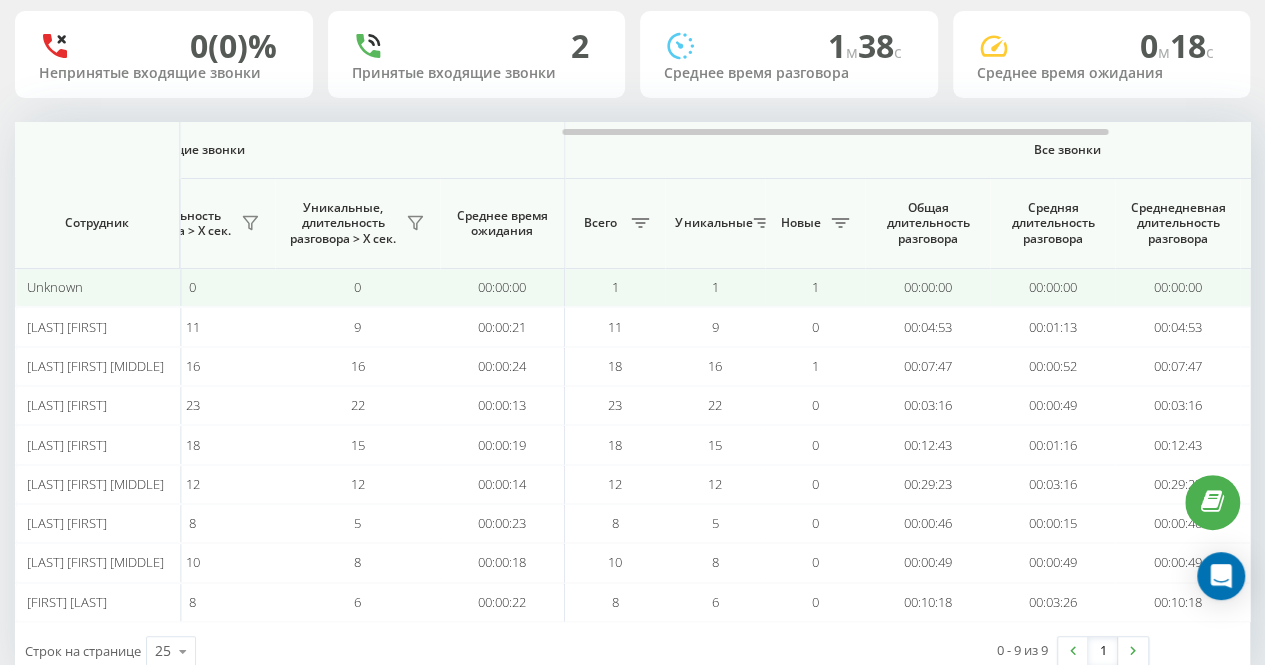 scroll, scrollTop: 182, scrollLeft: 0, axis: vertical 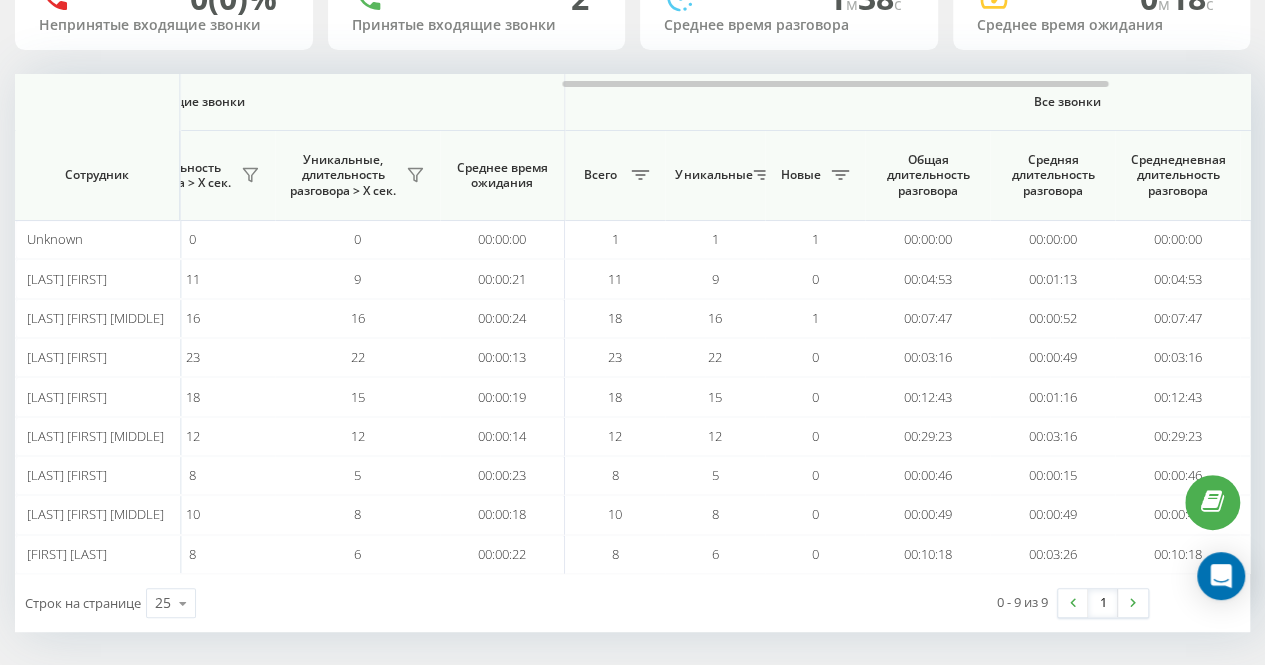 click on "Строк на странице 25 10 25 50 100 0 - 9 из 9 1" at bounding box center (632, 603) 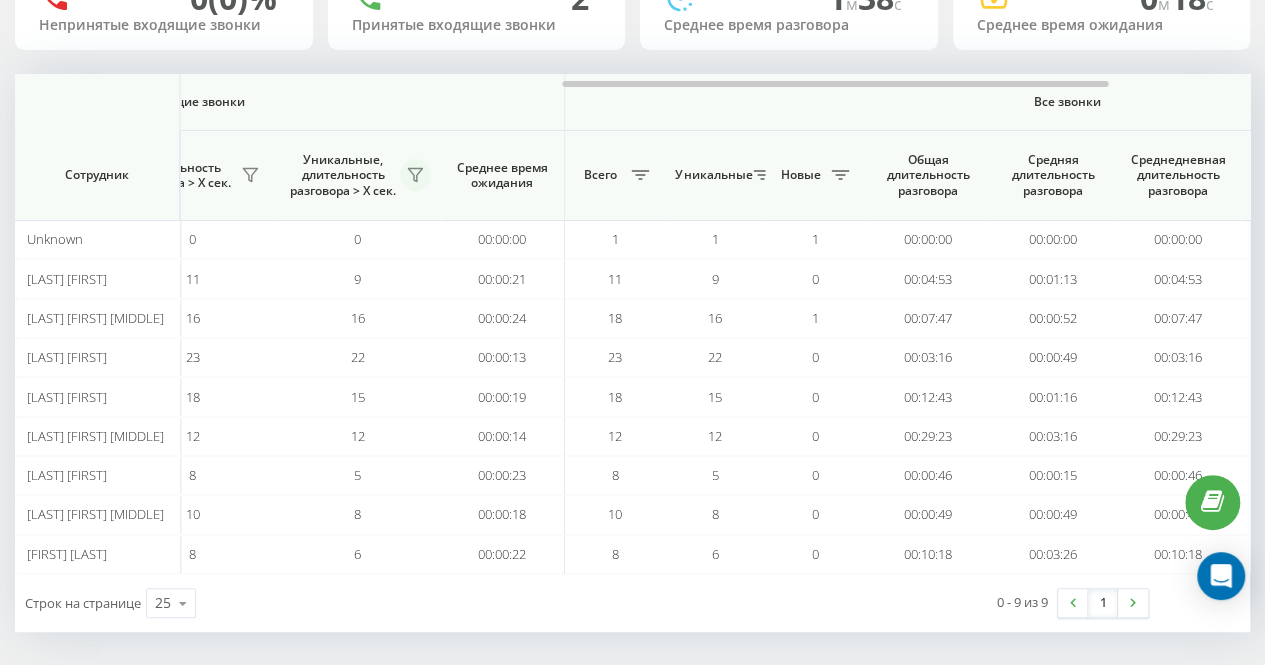 click 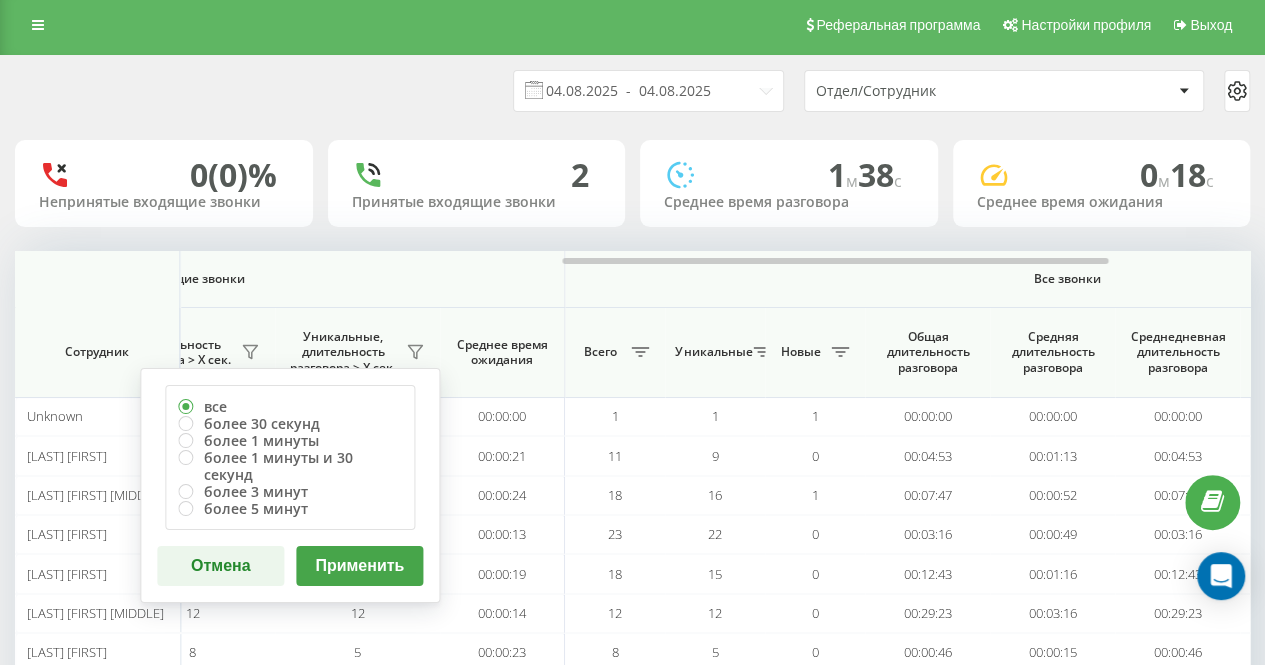 scroll, scrollTop: 0, scrollLeft: 0, axis: both 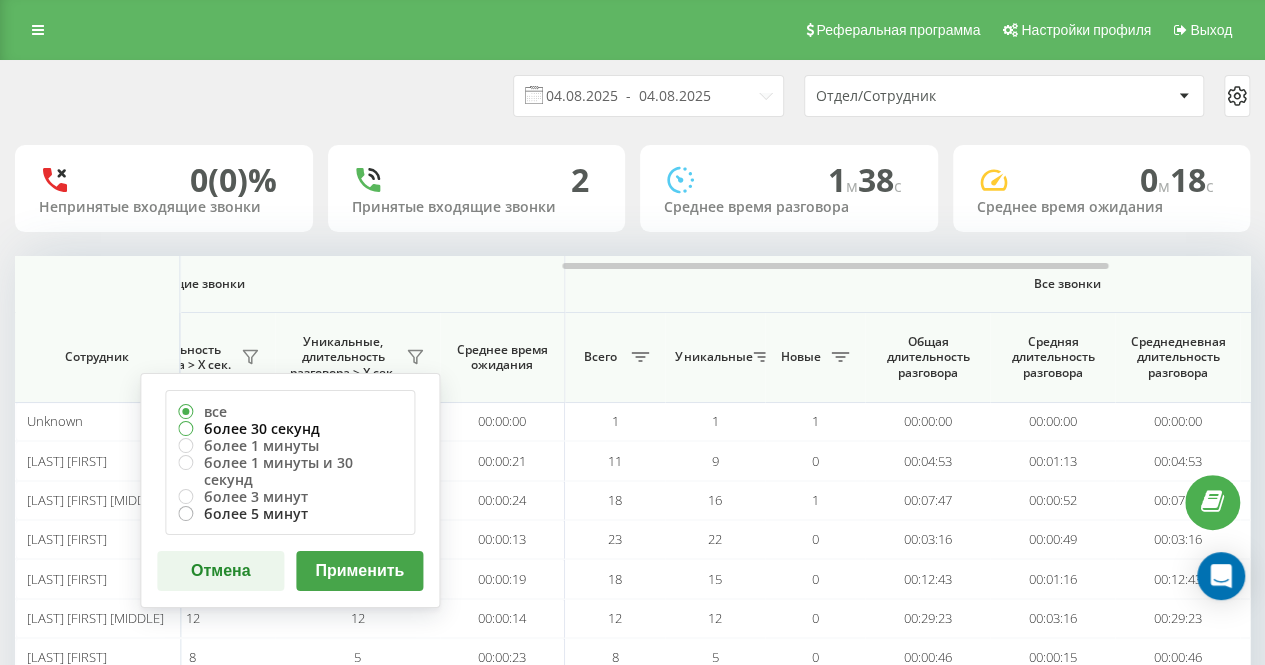 drag, startPoint x: 306, startPoint y: 419, endPoint x: 354, endPoint y: 488, distance: 84.05355 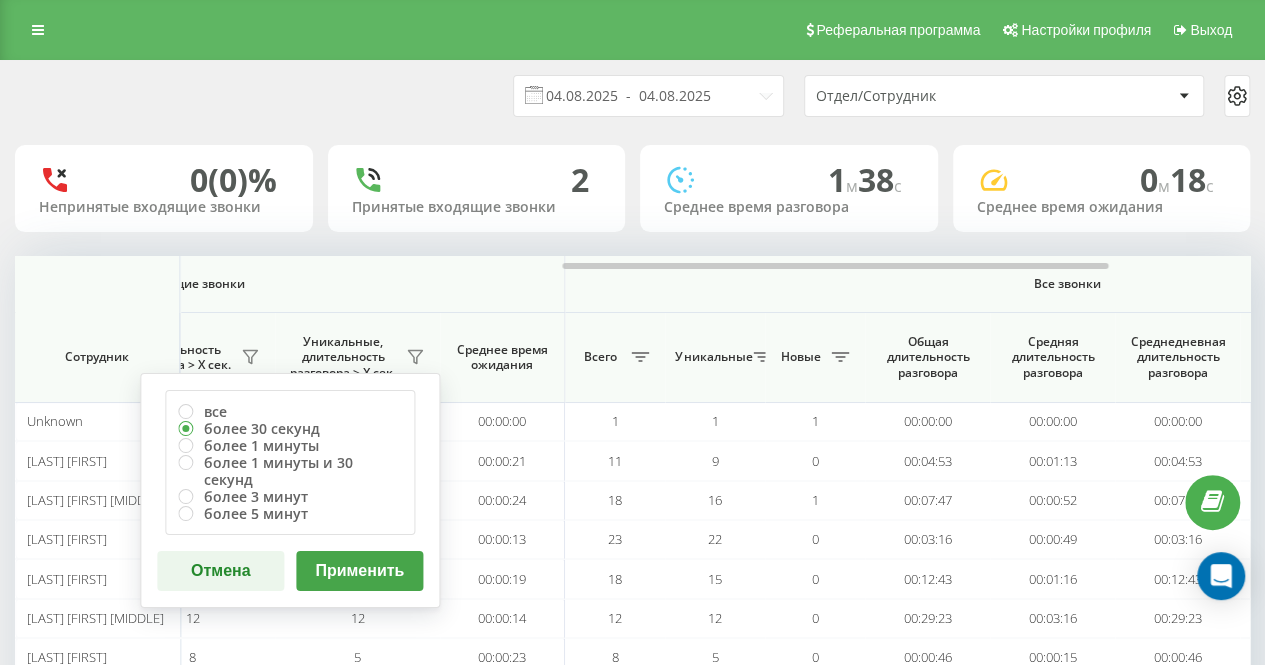 click on "Применить" at bounding box center (359, 571) 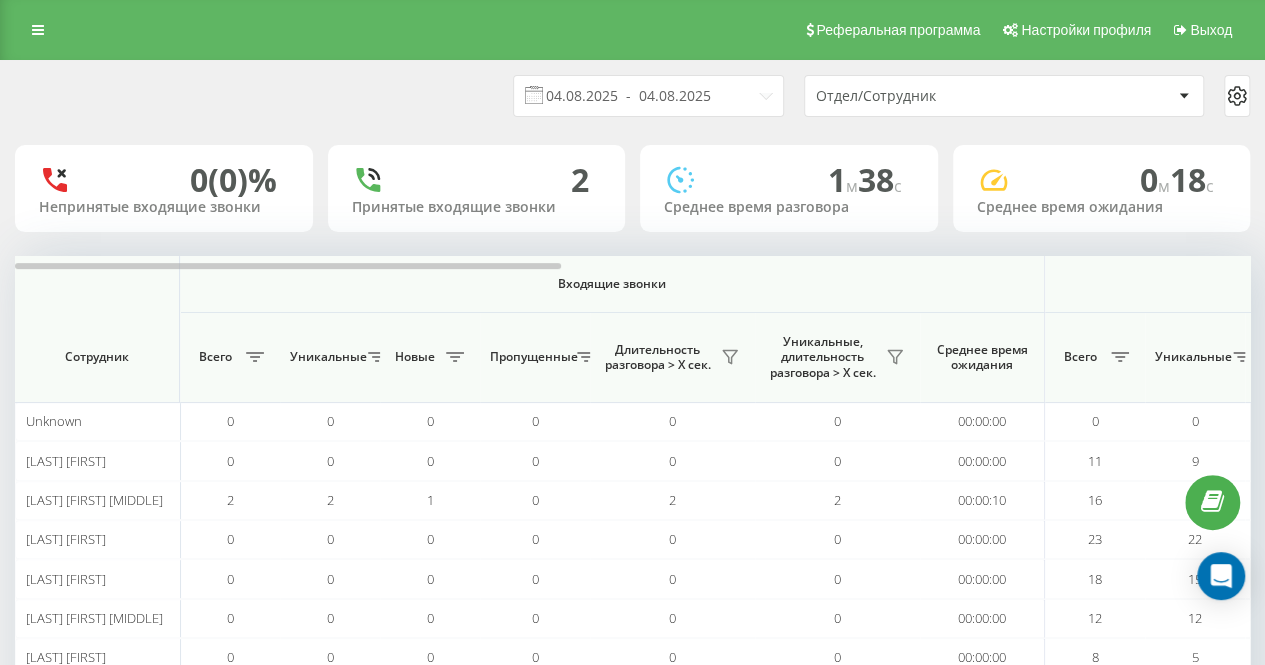 click on "04.08.2025  -  04.08.2025 Отдел/Сотрудник 0  (0)% Непринятые входящие звонки 2 Принятые входящие звонки 1 м  38 c Среднее время разговора 0 м  18 c Среднее время ожидания Входящие звонки Исходящие звонки Все звонки Сотрудник Всего Уникальные Новые Пропущенные Длительность разговора > Х сек. Уникальные, длительность разговора > Х сек. Среднее время ожидания Всего Уникальные Новые Длительность разговора > Х сек. Уникальные, длительность разговора > Х сек. Среднее время ожидания Всего Уникальные Новые Общая длительность разговора Средняя длительность разговора Unknown 0 0 0 0 0 0 0 0 0" at bounding box center (632, 437) 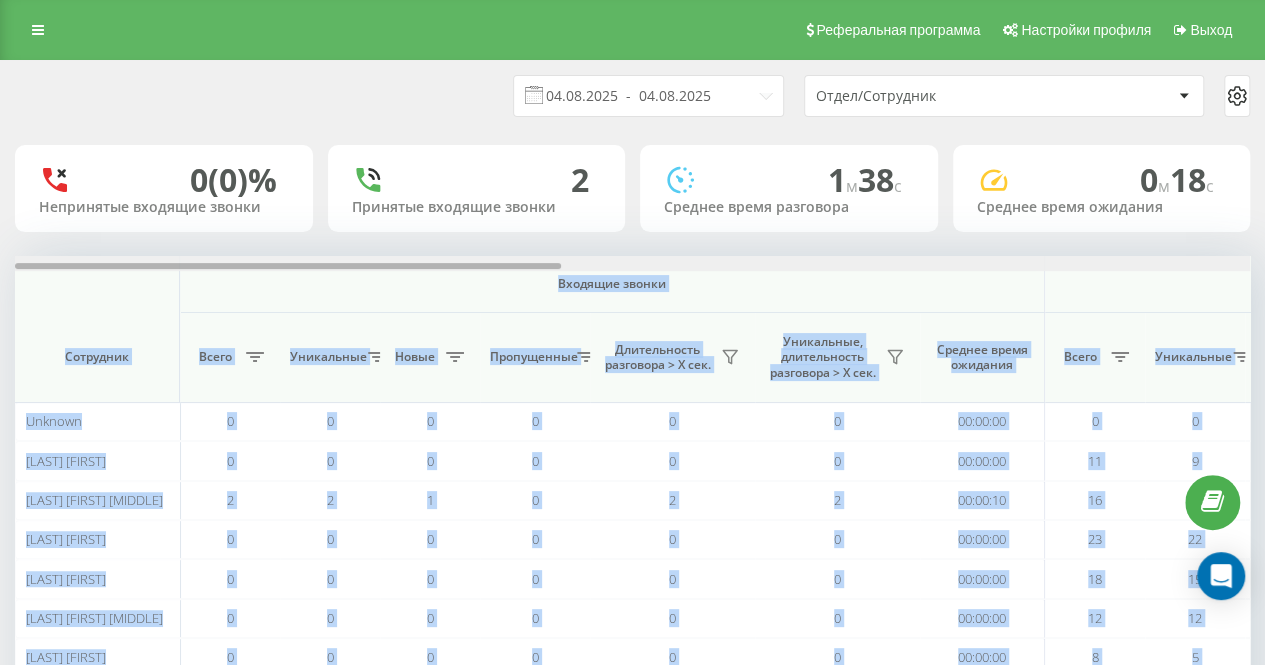 drag, startPoint x: 467, startPoint y: 272, endPoint x: 482, endPoint y: 265, distance: 16.552946 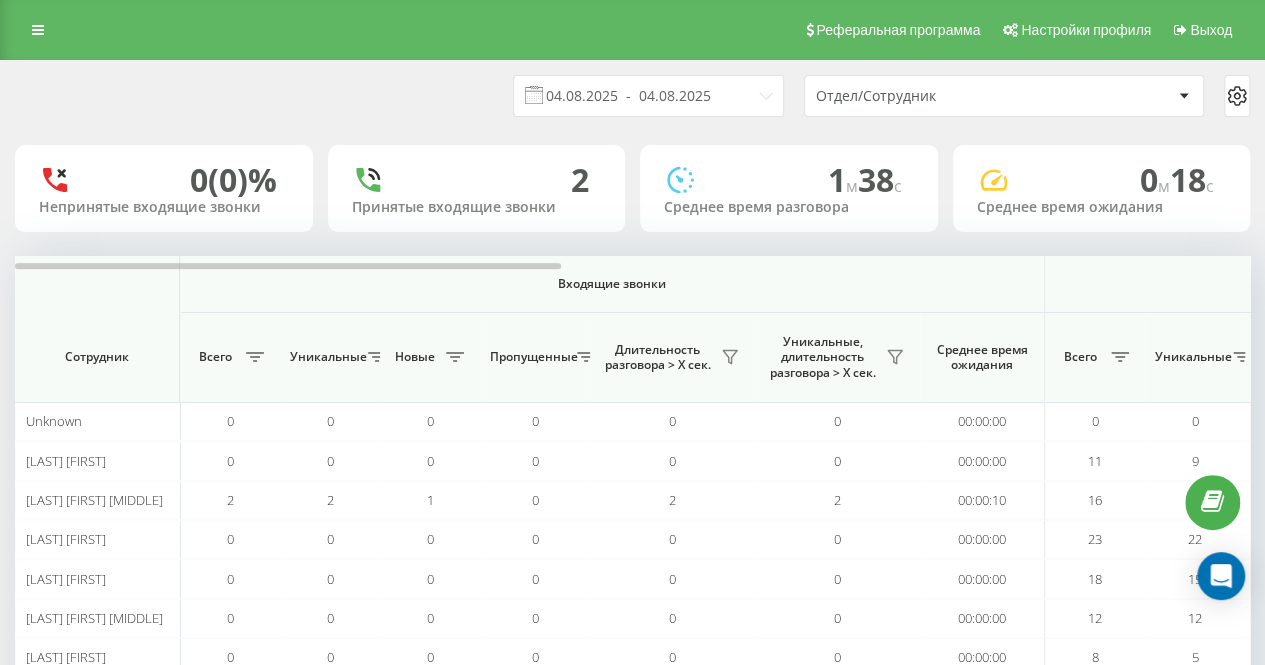 click on "04.08.2025  -  04.08.2025 Отдел/Сотрудник" at bounding box center (632, 96) 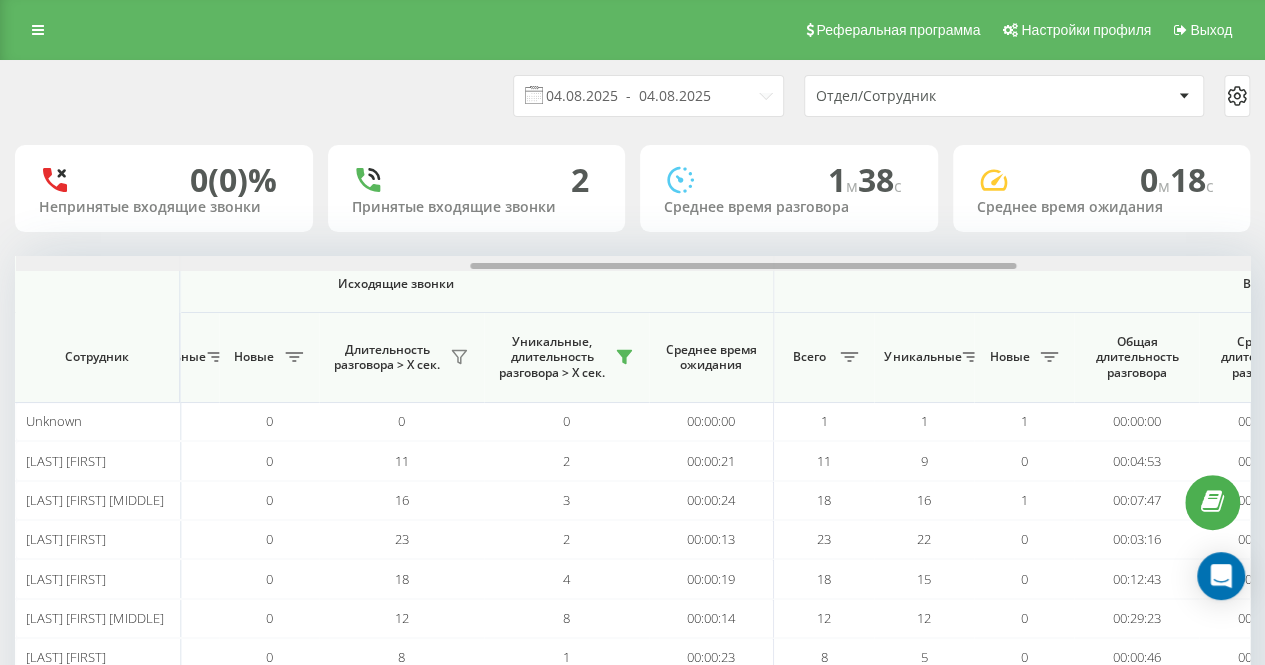 drag, startPoint x: 471, startPoint y: 265, endPoint x: 956, endPoint y: 243, distance: 485.49872 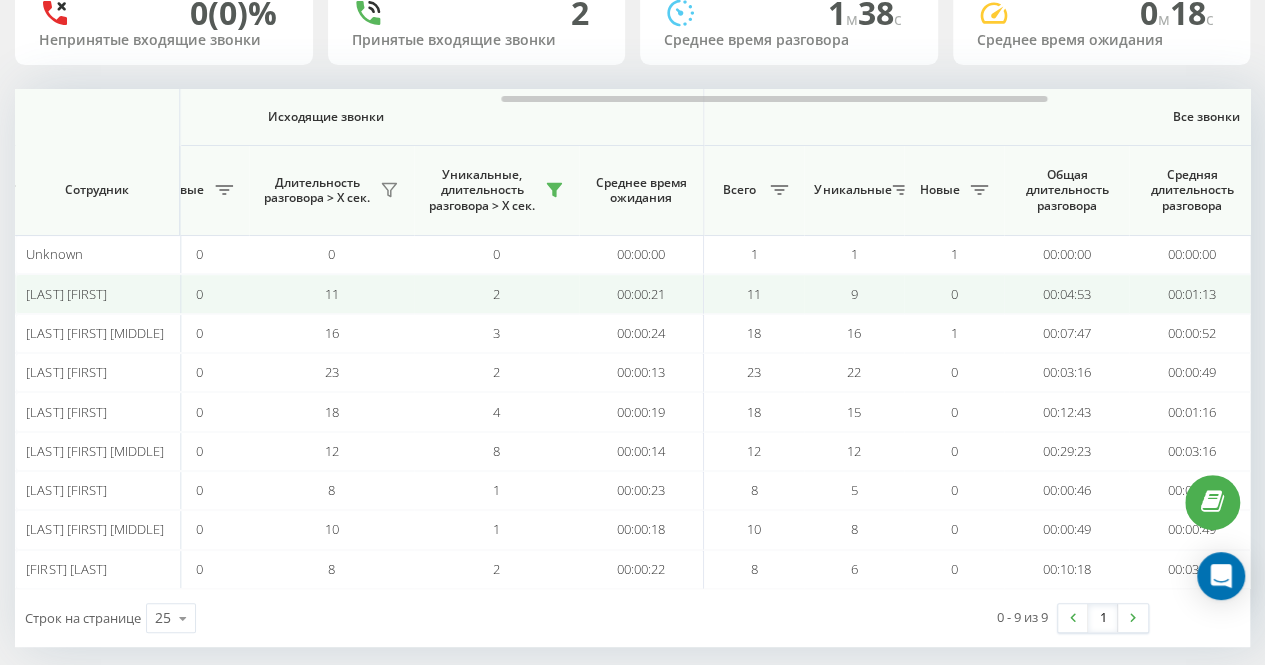 scroll, scrollTop: 182, scrollLeft: 0, axis: vertical 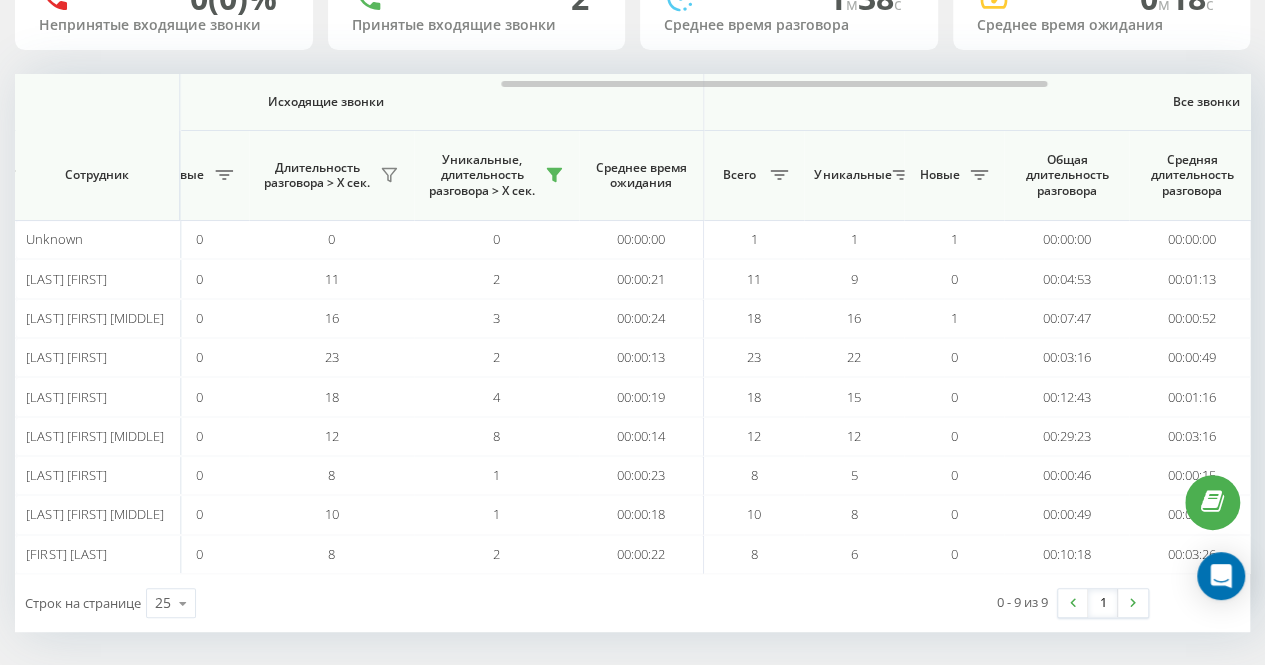 click on "0 - 9 из 9 1" at bounding box center (931, 603) 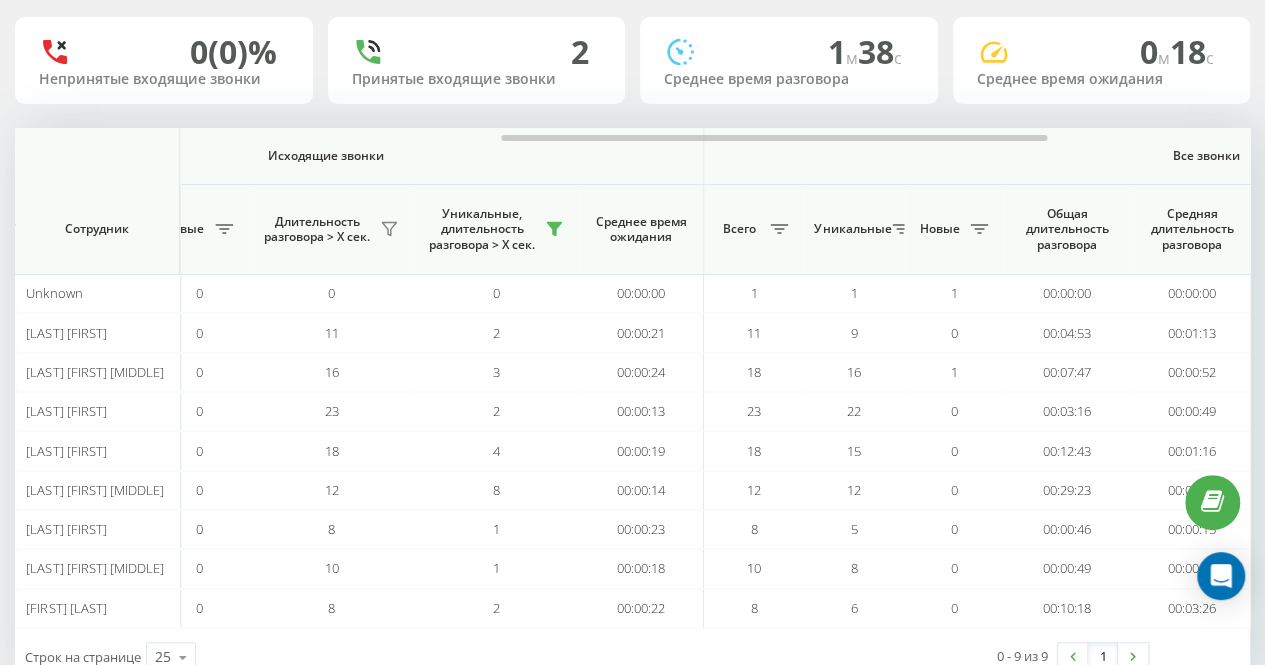 scroll, scrollTop: 82, scrollLeft: 0, axis: vertical 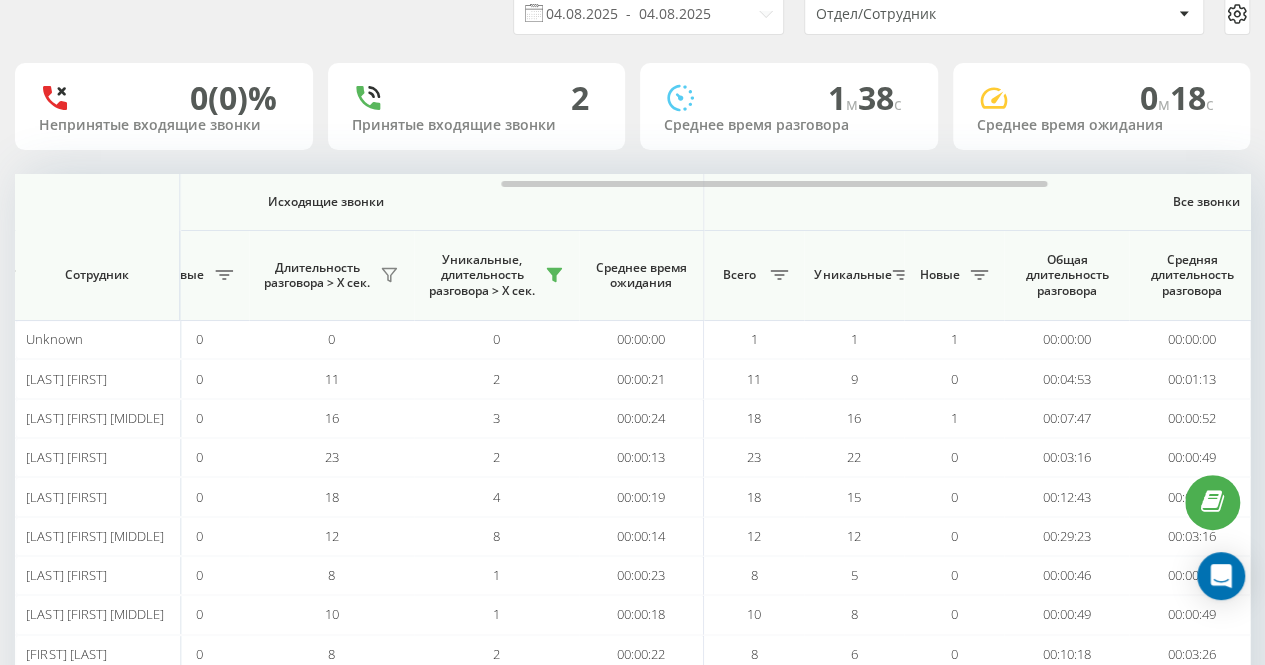 click on "04.08.2025  -  04.08.2025 Отдел/Сотрудник" at bounding box center (632, 14) 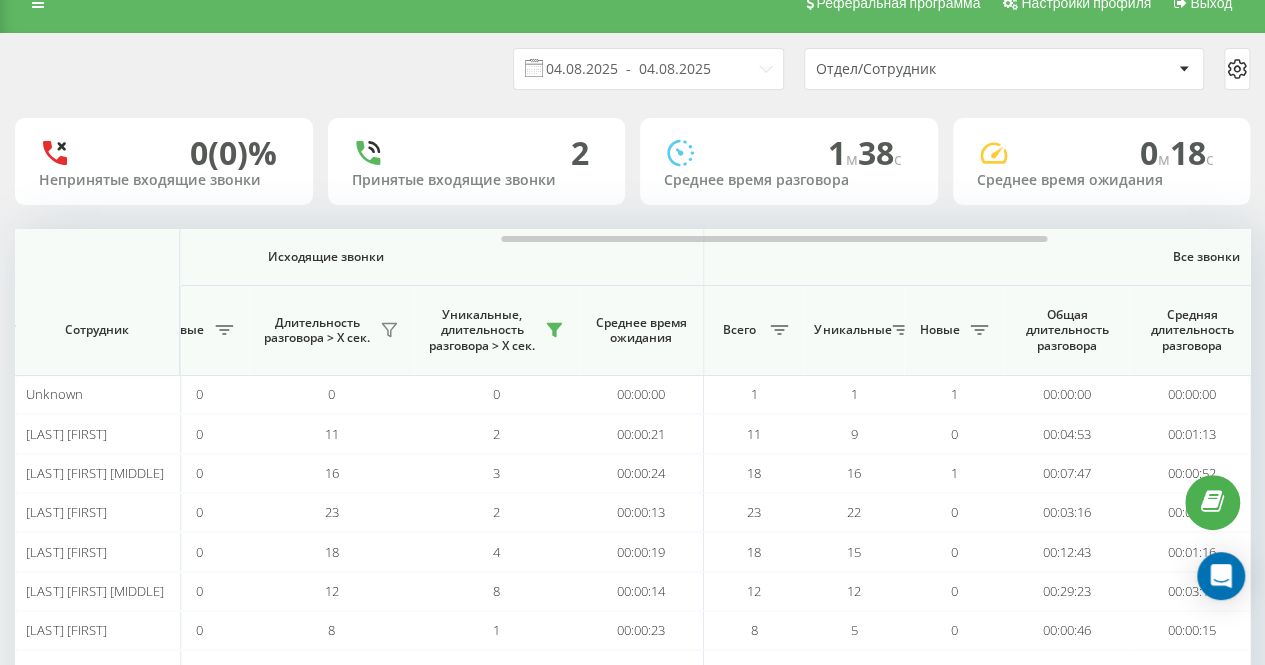 scroll, scrollTop: 0, scrollLeft: 0, axis: both 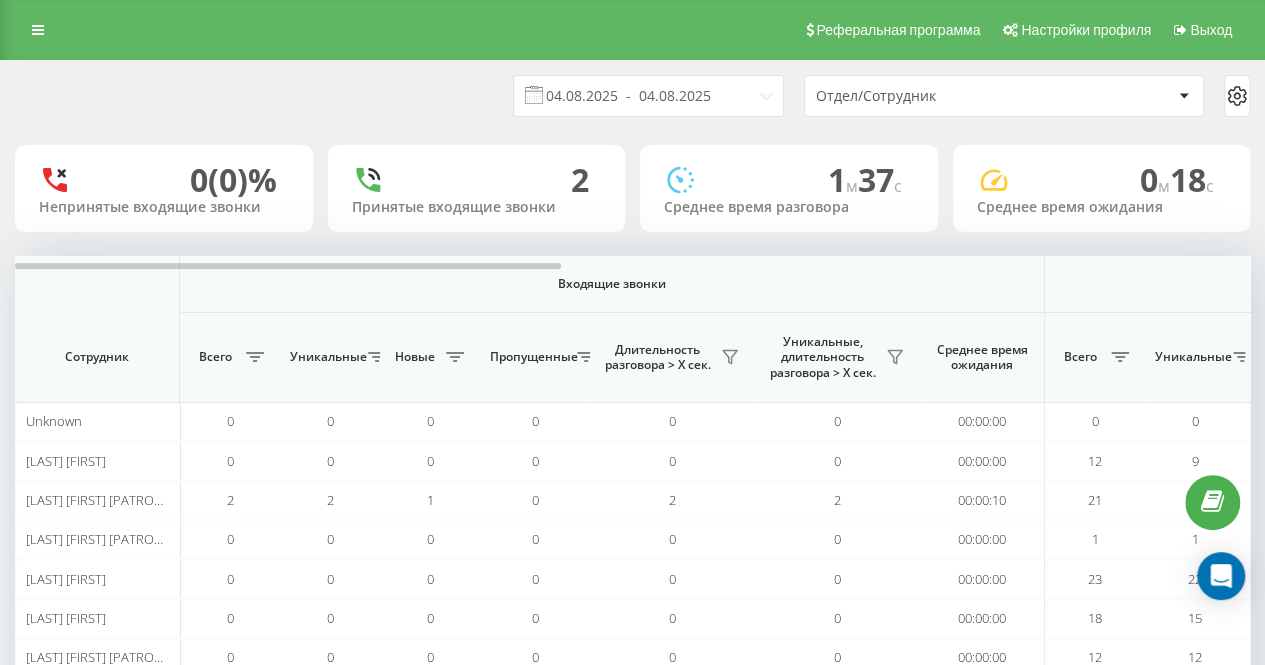 click on "04.08.2025  -  04.08.2025 Отдел/Сотрудник" at bounding box center [632, 96] 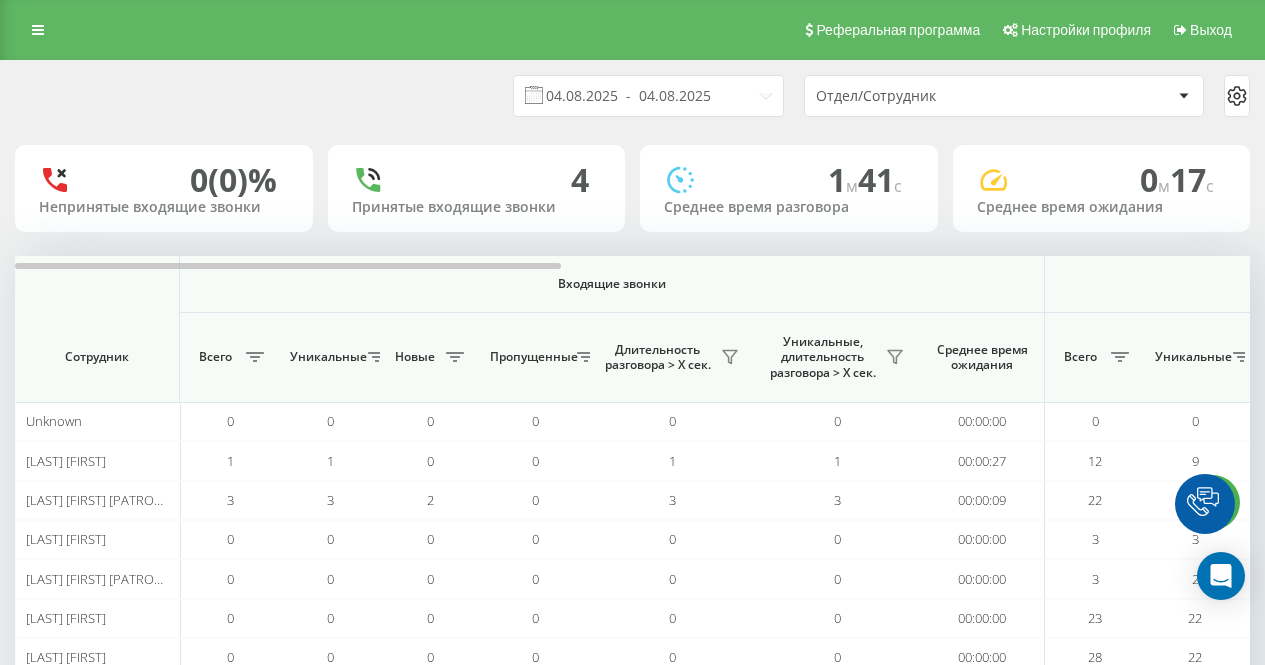 scroll, scrollTop: 0, scrollLeft: 0, axis: both 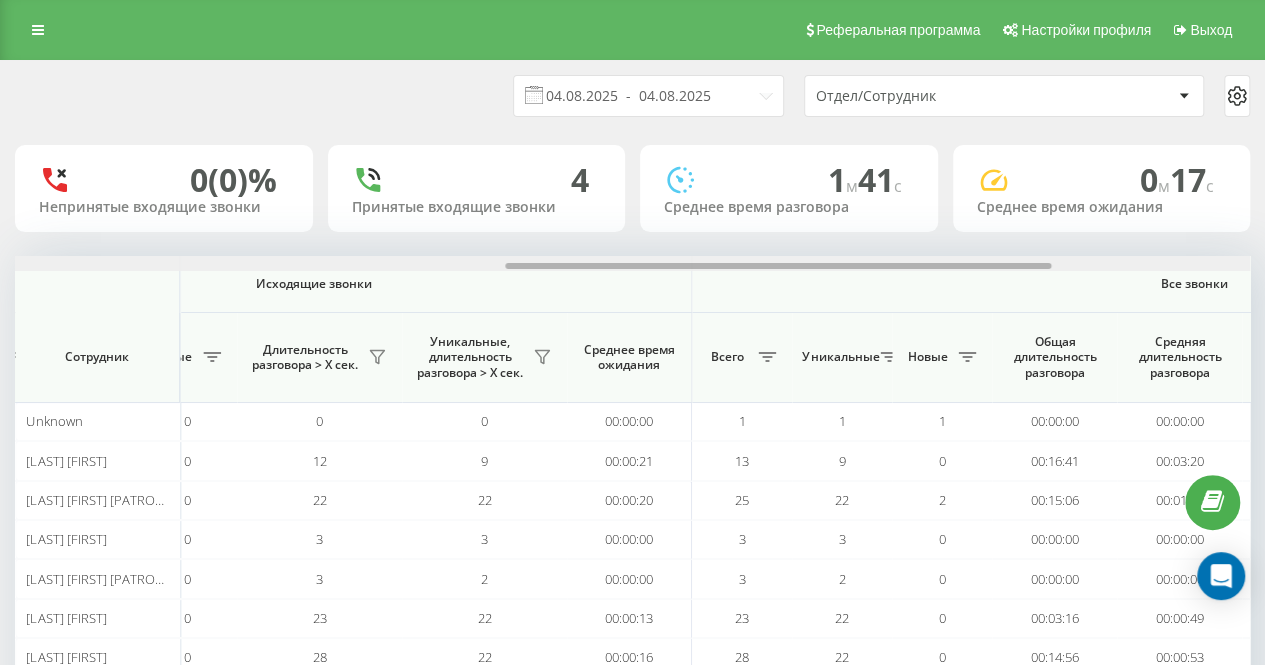 drag, startPoint x: 510, startPoint y: 265, endPoint x: 963, endPoint y: 279, distance: 453.21628 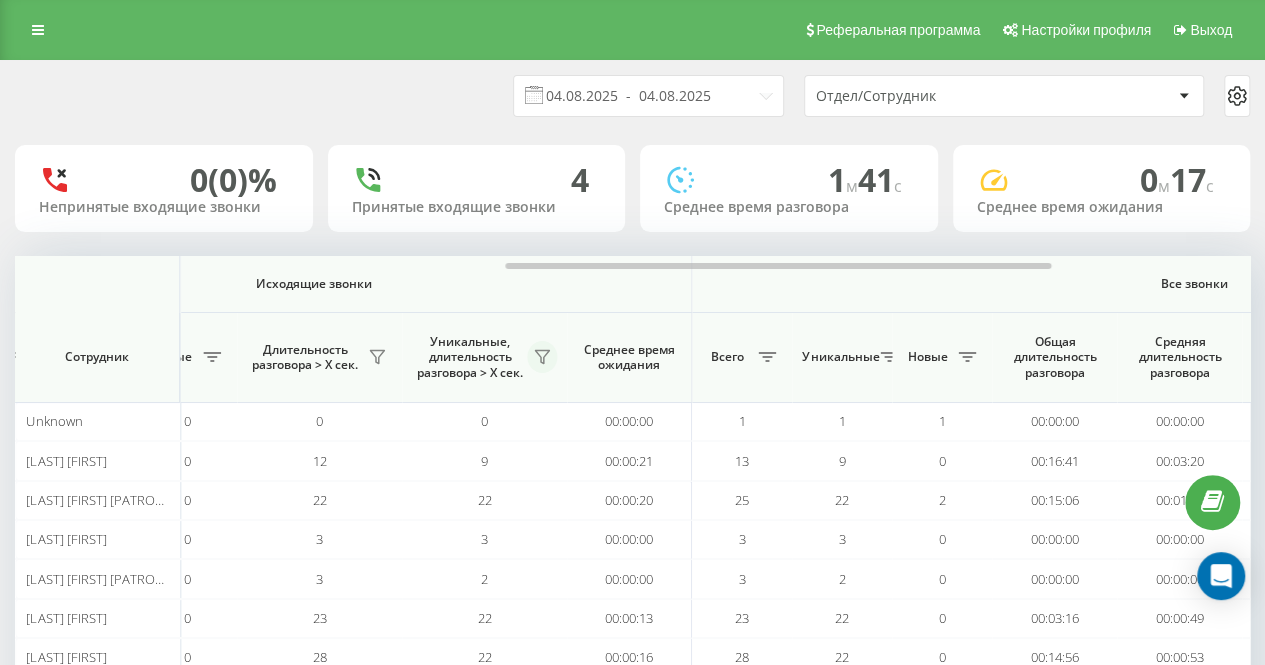 click 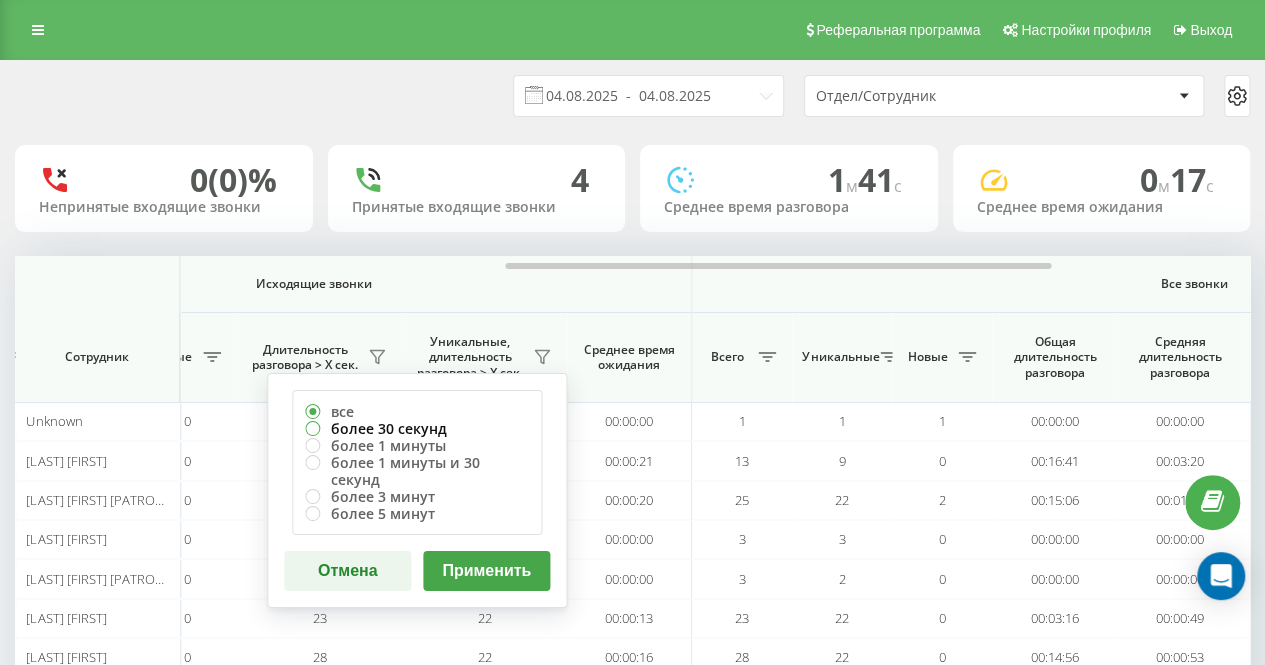 click on "более 30 секунд" at bounding box center [417, 428] 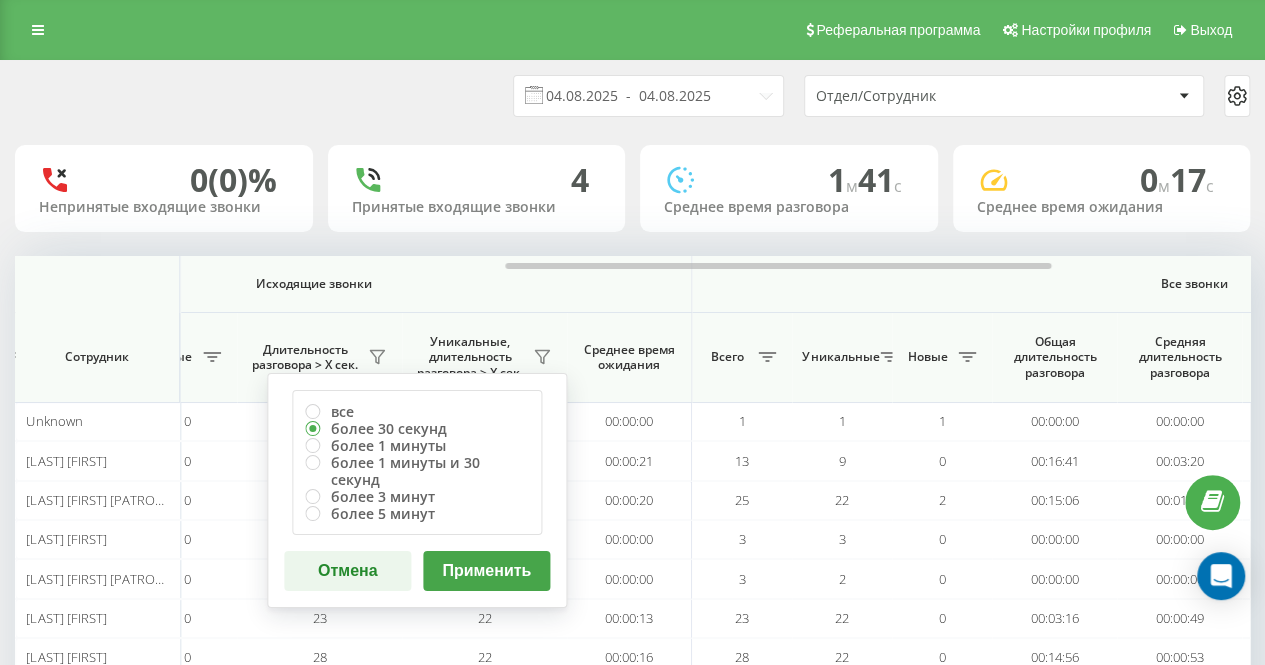 click on "Применить" at bounding box center (486, 571) 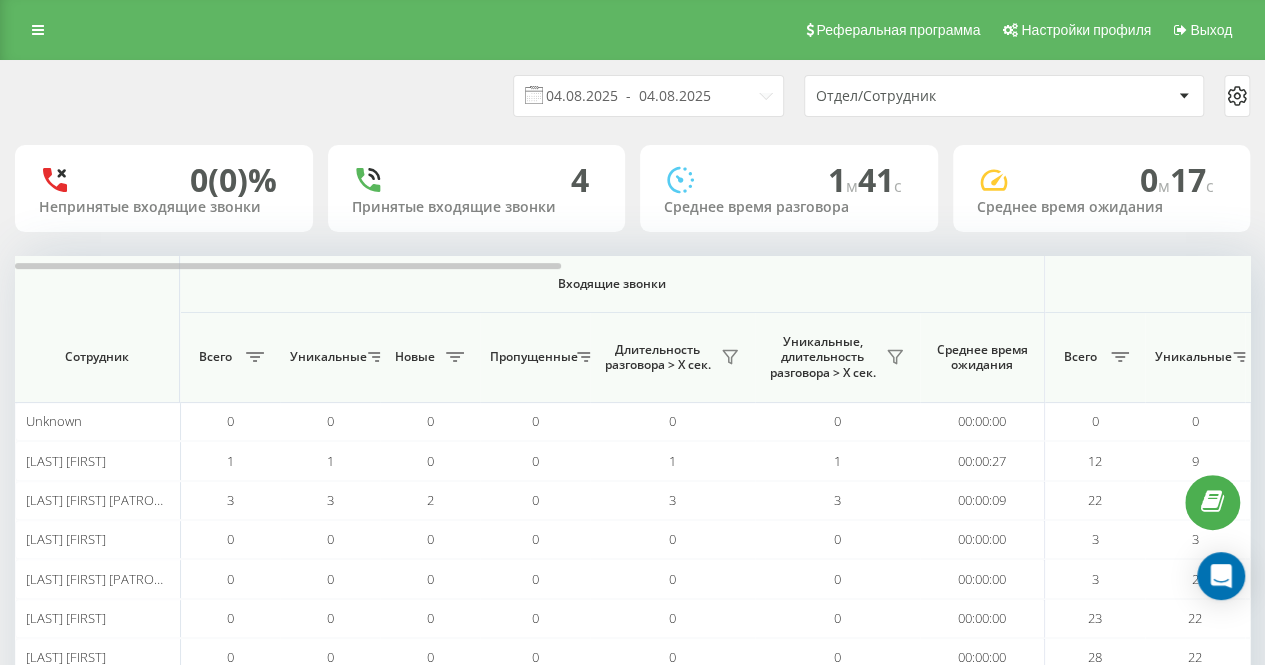 drag, startPoint x: 518, startPoint y: 101, endPoint x: 518, endPoint y: 147, distance: 46 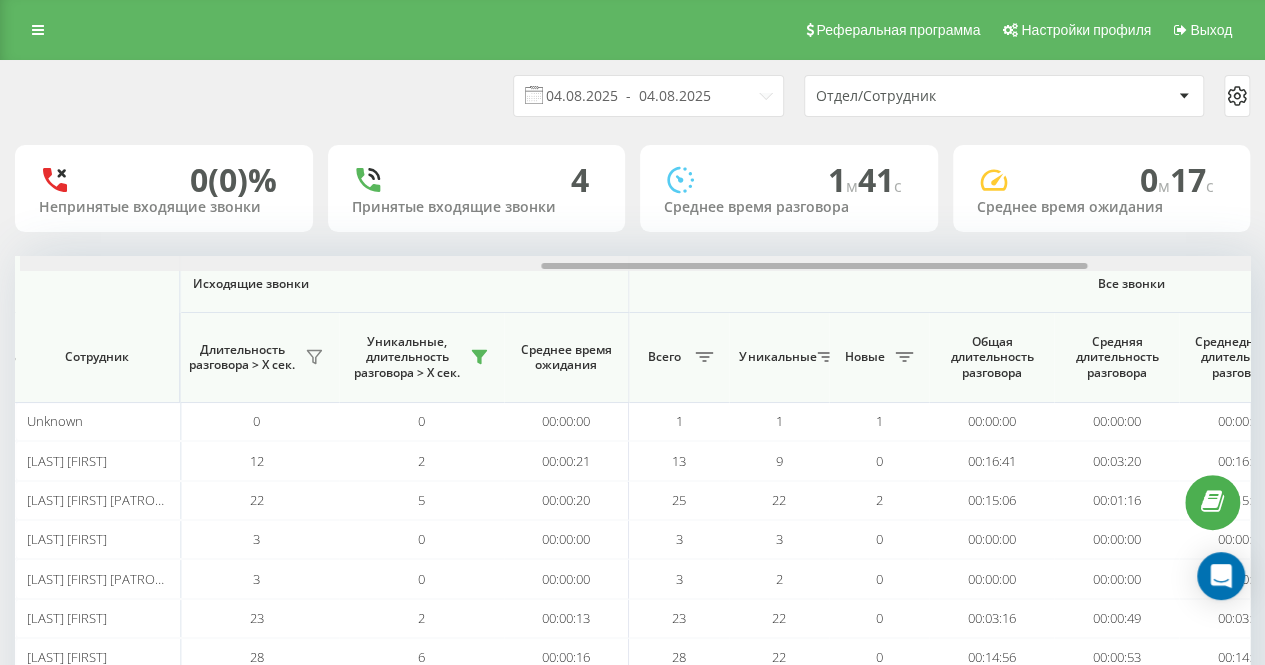 drag, startPoint x: 620, startPoint y: 264, endPoint x: 1050, endPoint y: 259, distance: 430.02908 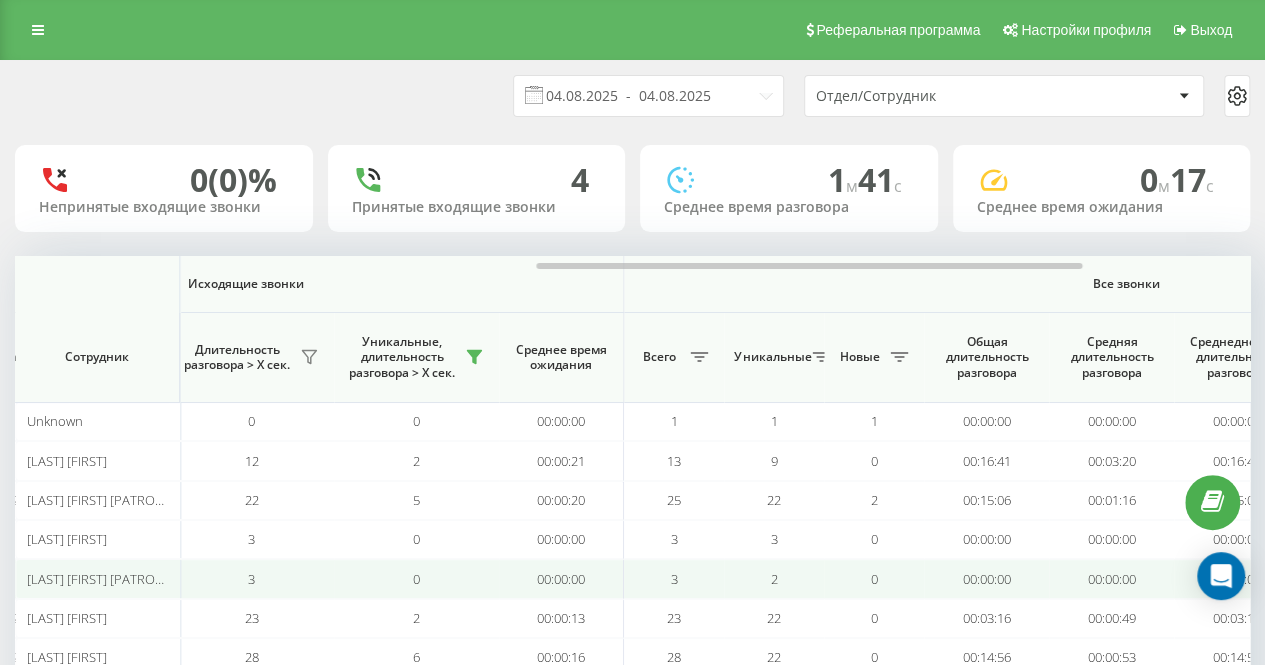scroll, scrollTop: 260, scrollLeft: 0, axis: vertical 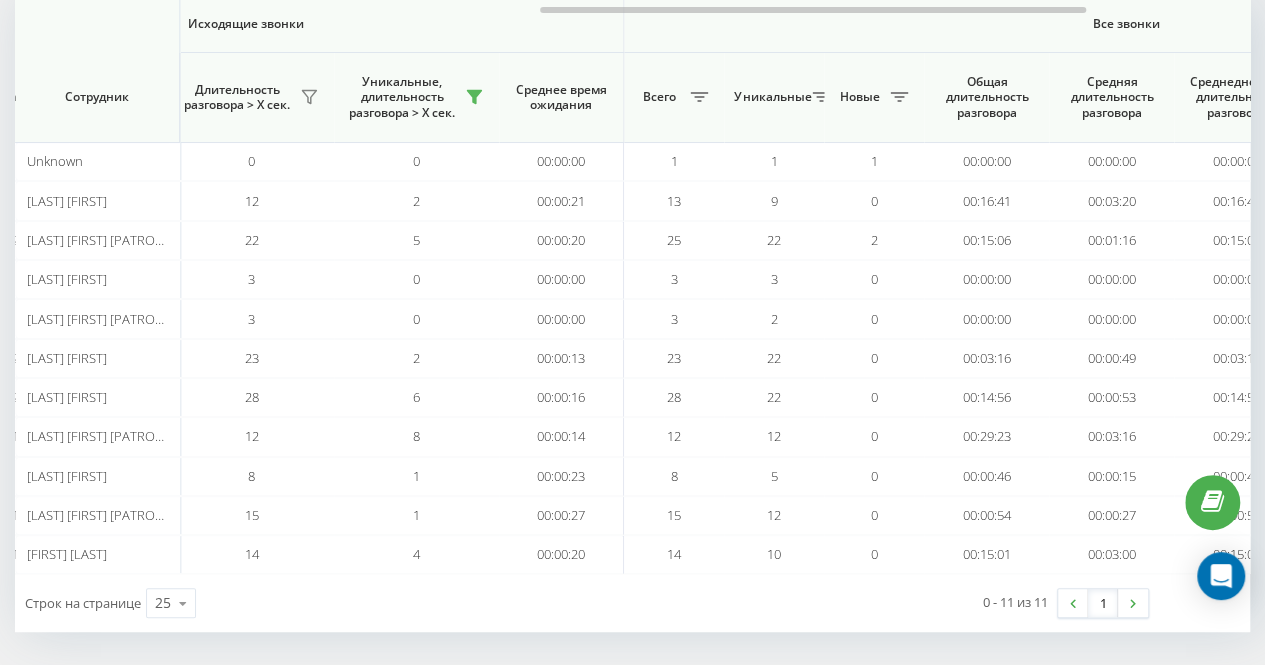 click on "0 - 11 из 11 1" at bounding box center (931, 603) 